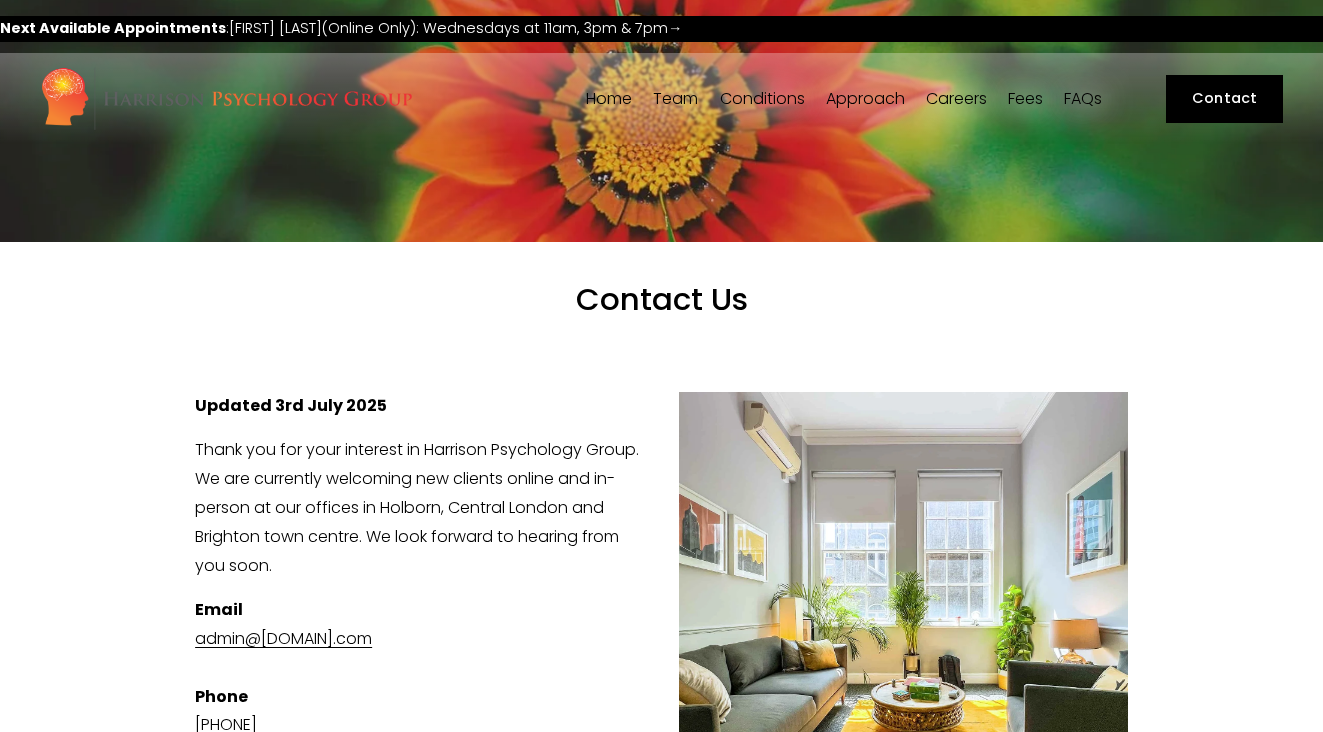 scroll, scrollTop: 0, scrollLeft: 0, axis: both 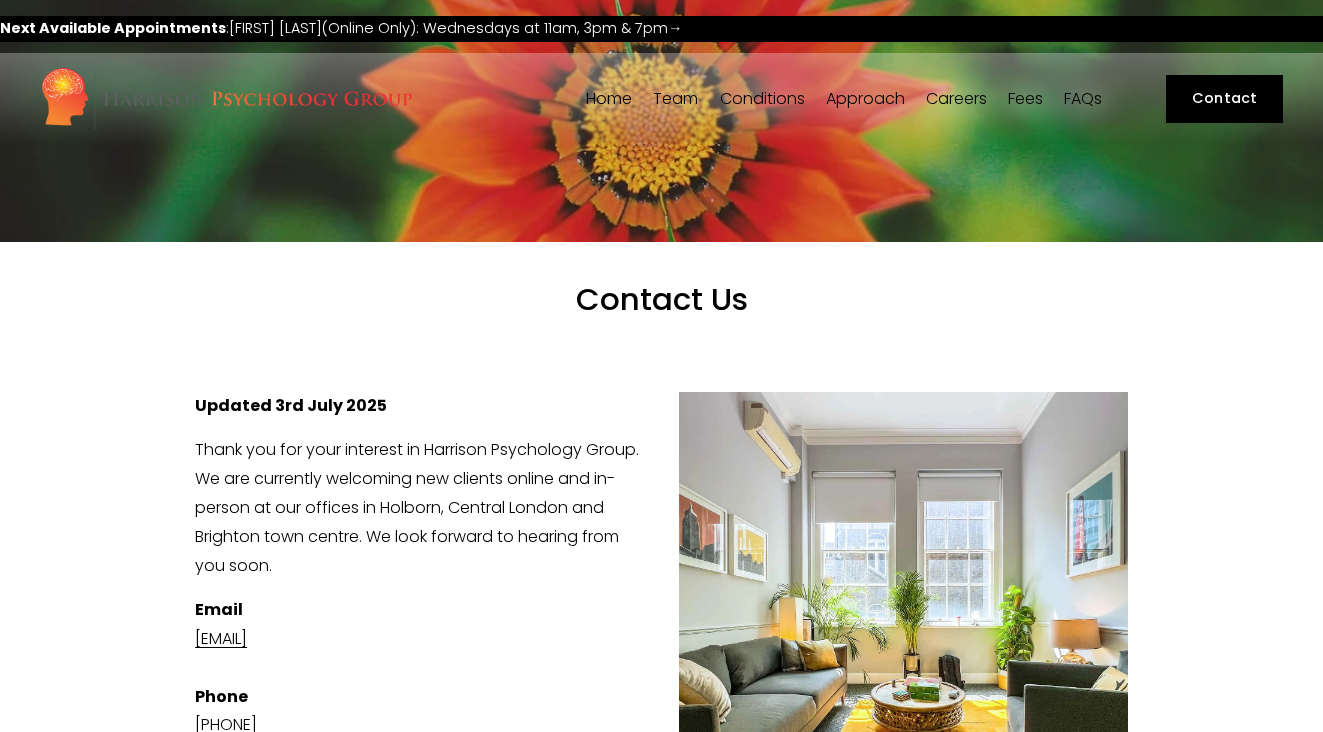 click on "Team" at bounding box center (675, 99) 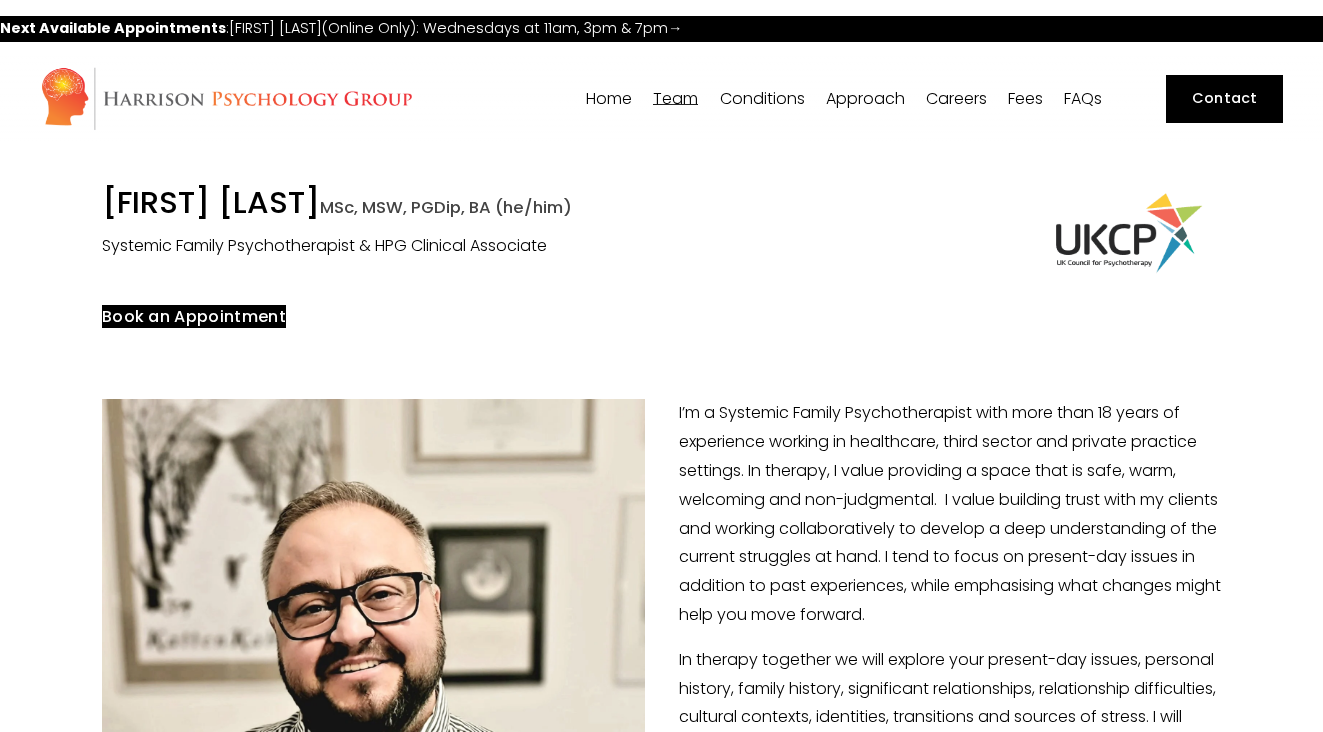 scroll, scrollTop: 0, scrollLeft: 0, axis: both 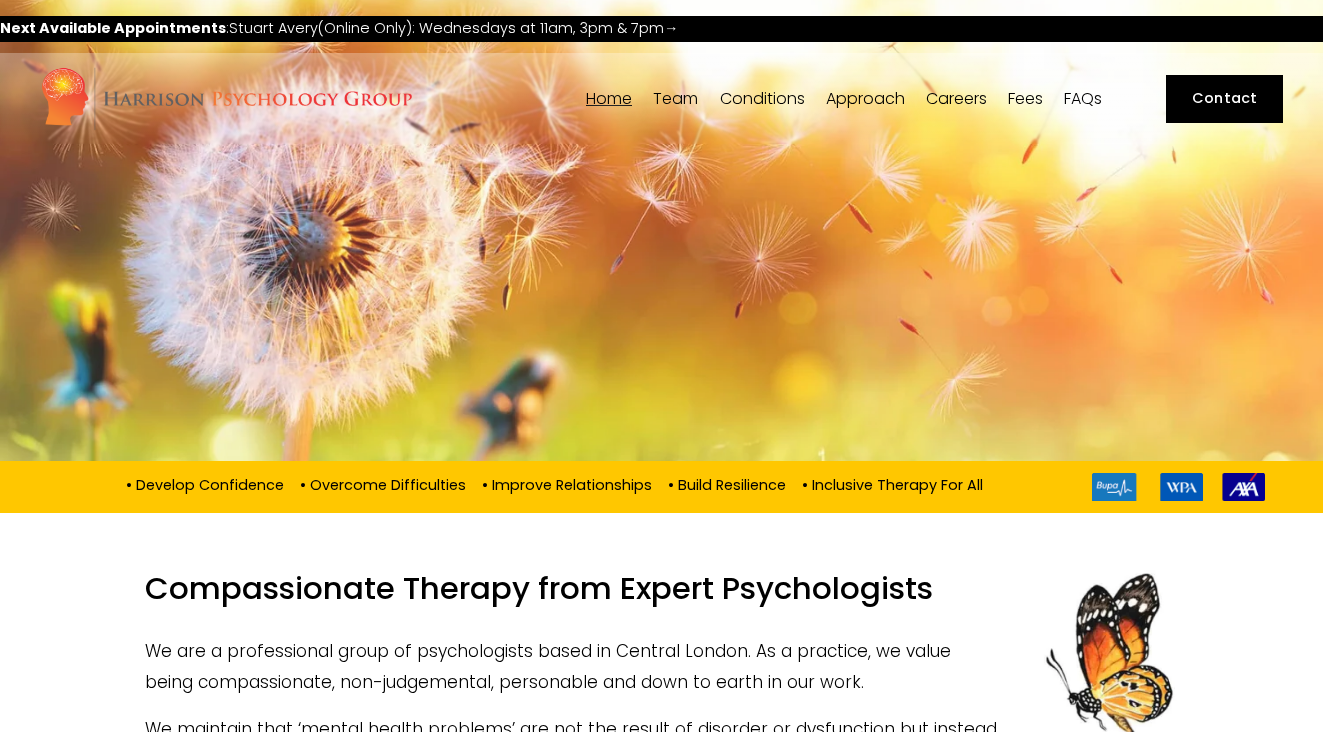 click at bounding box center (0, 16) 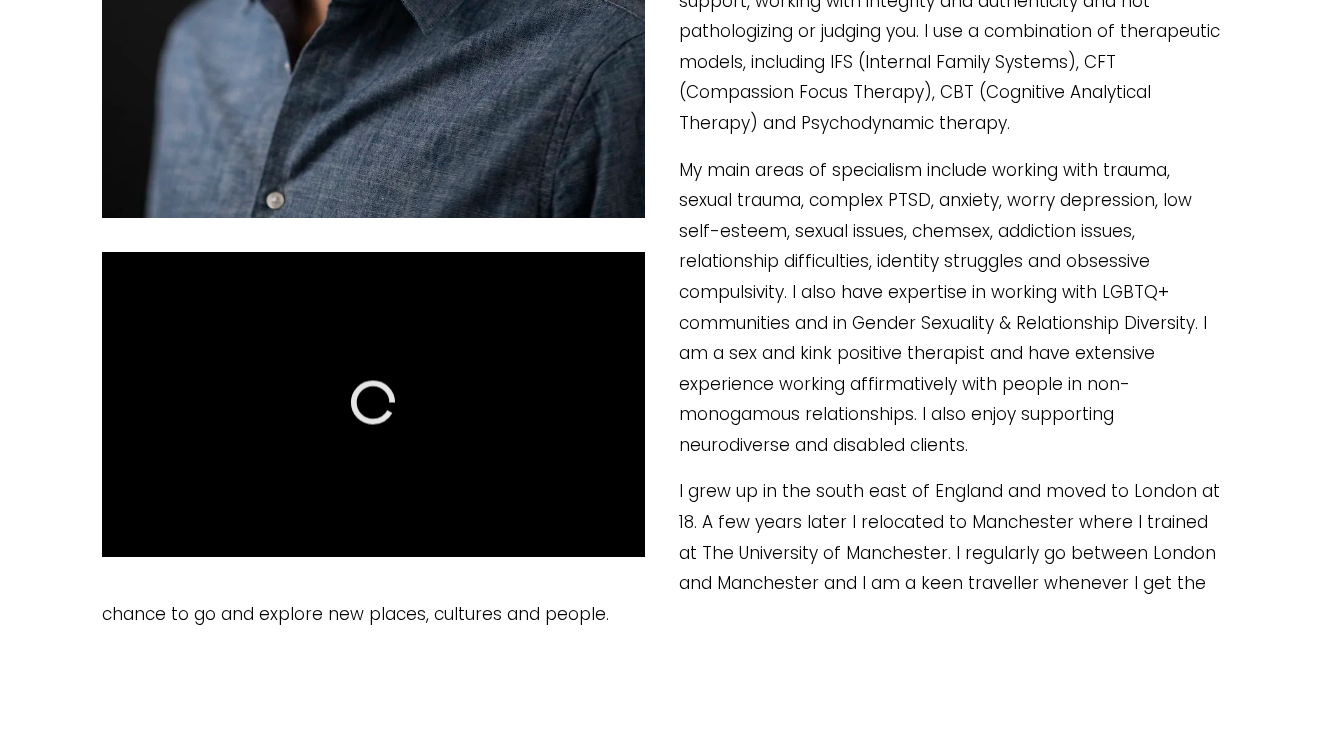 scroll, scrollTop: 1408, scrollLeft: 0, axis: vertical 